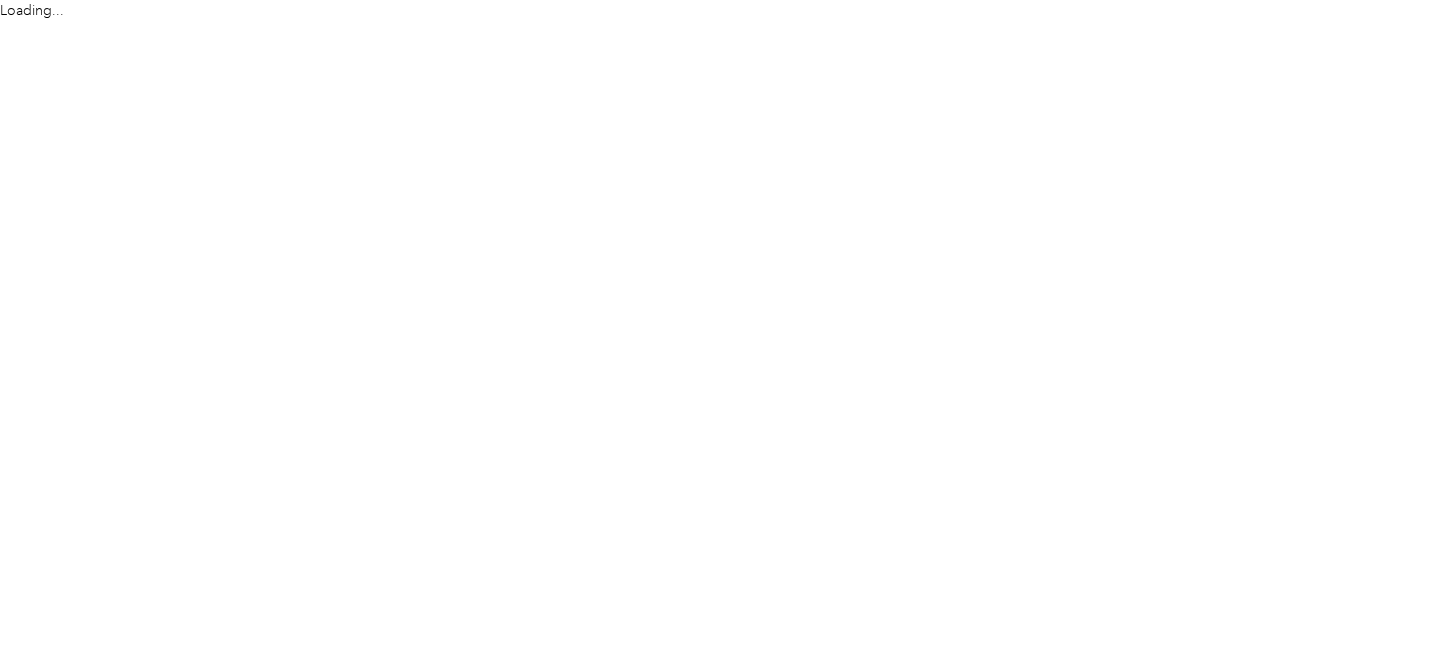 scroll, scrollTop: 0, scrollLeft: 0, axis: both 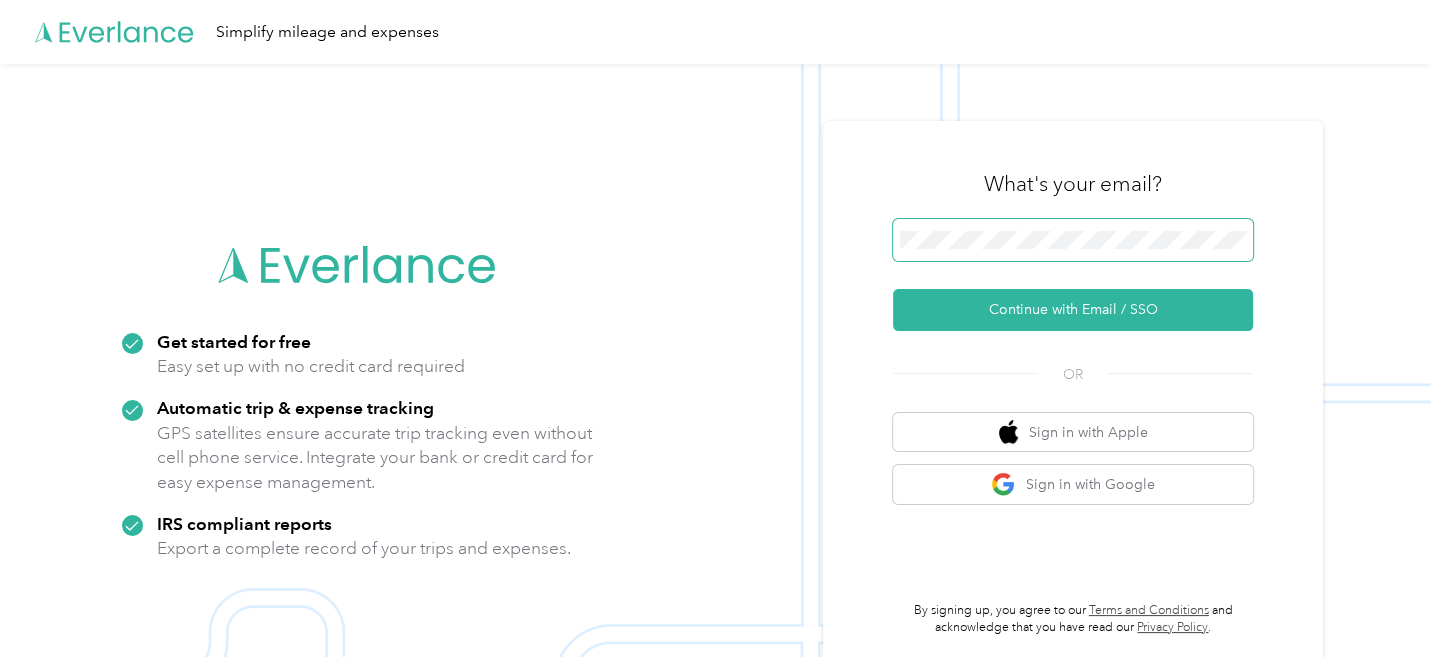 click at bounding box center (1073, 240) 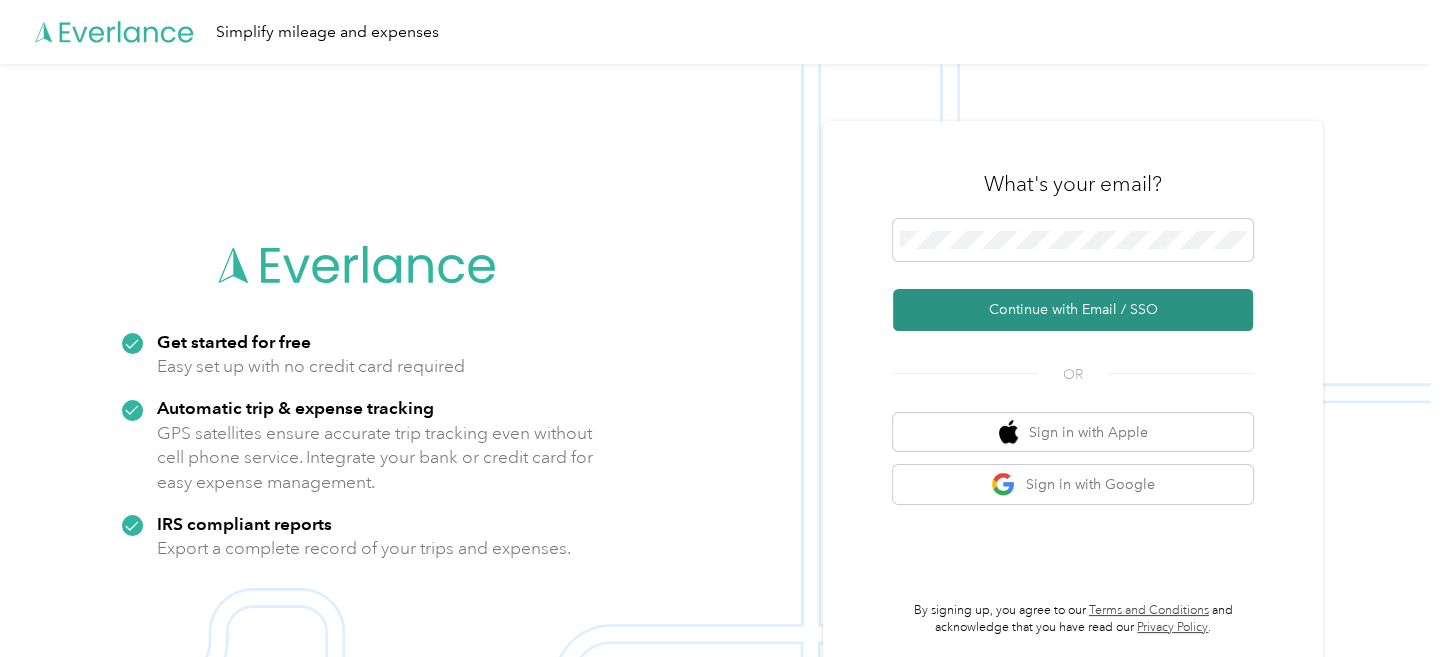 click on "Continue with Email / SSO" at bounding box center (1073, 310) 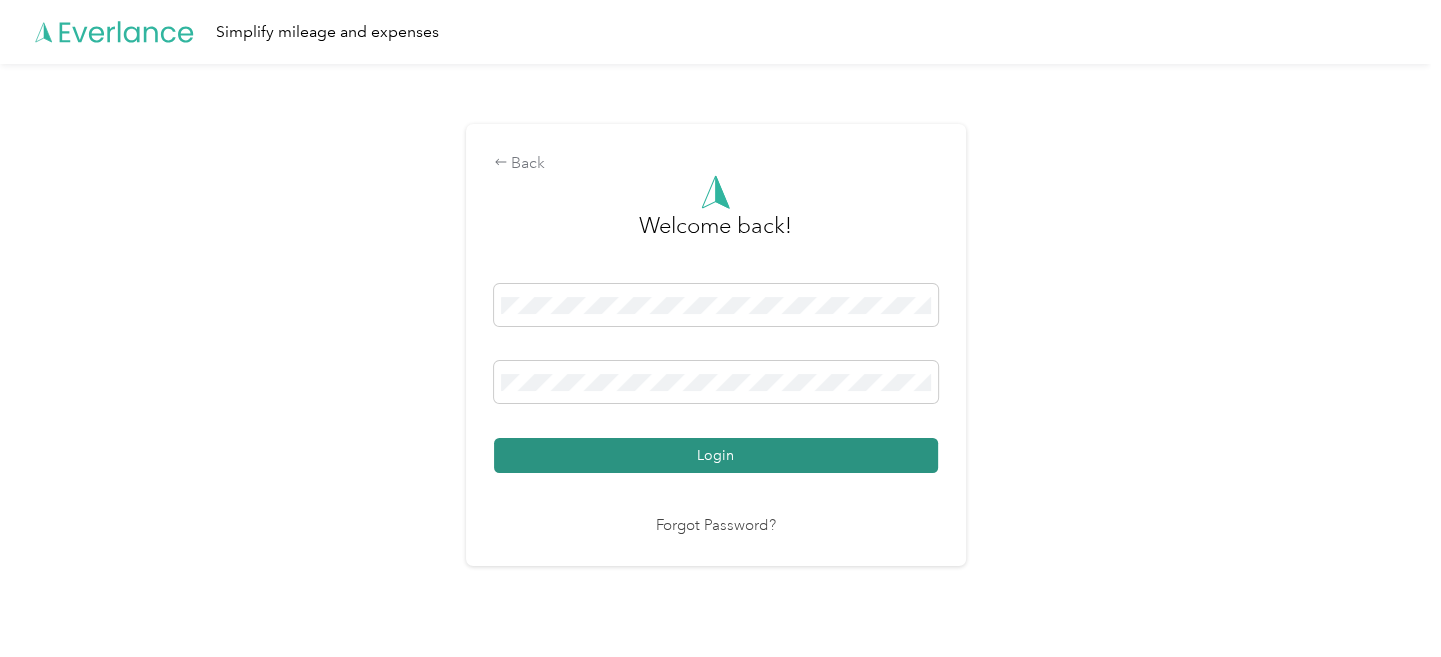 click on "Login" at bounding box center [716, 455] 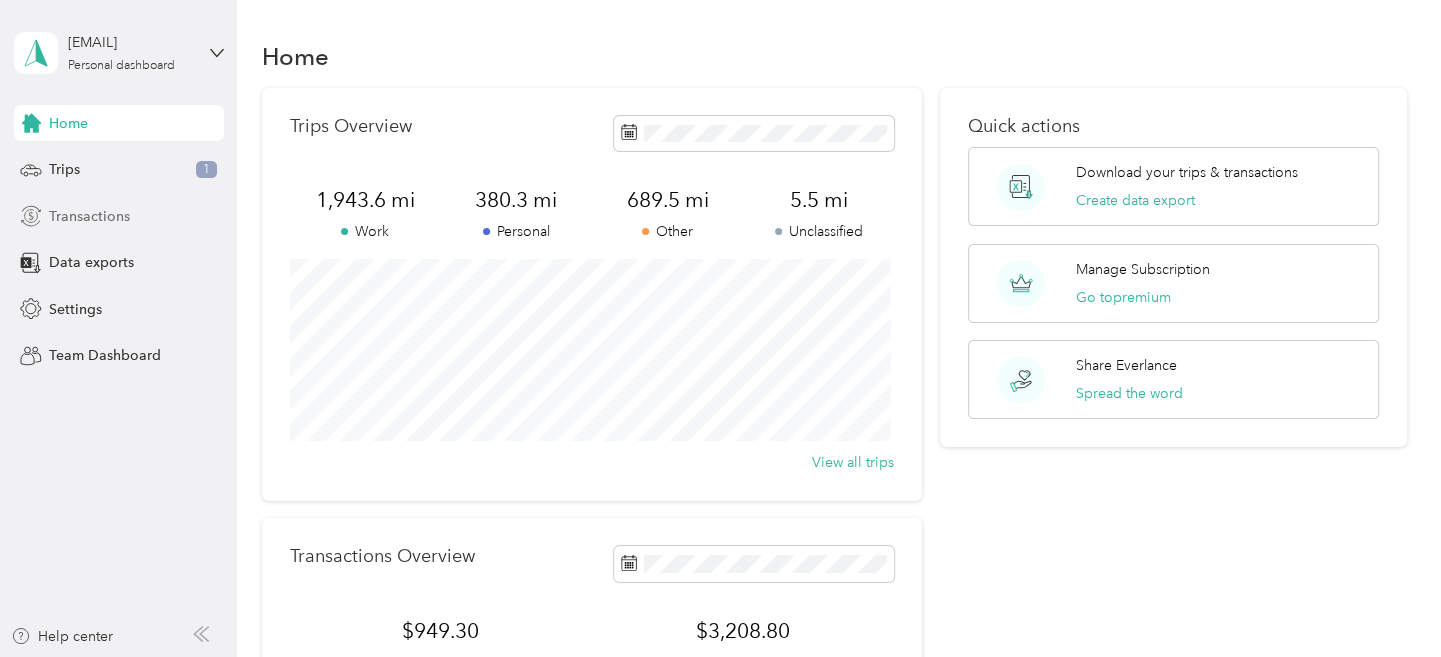 click on "Transactions" at bounding box center (89, 216) 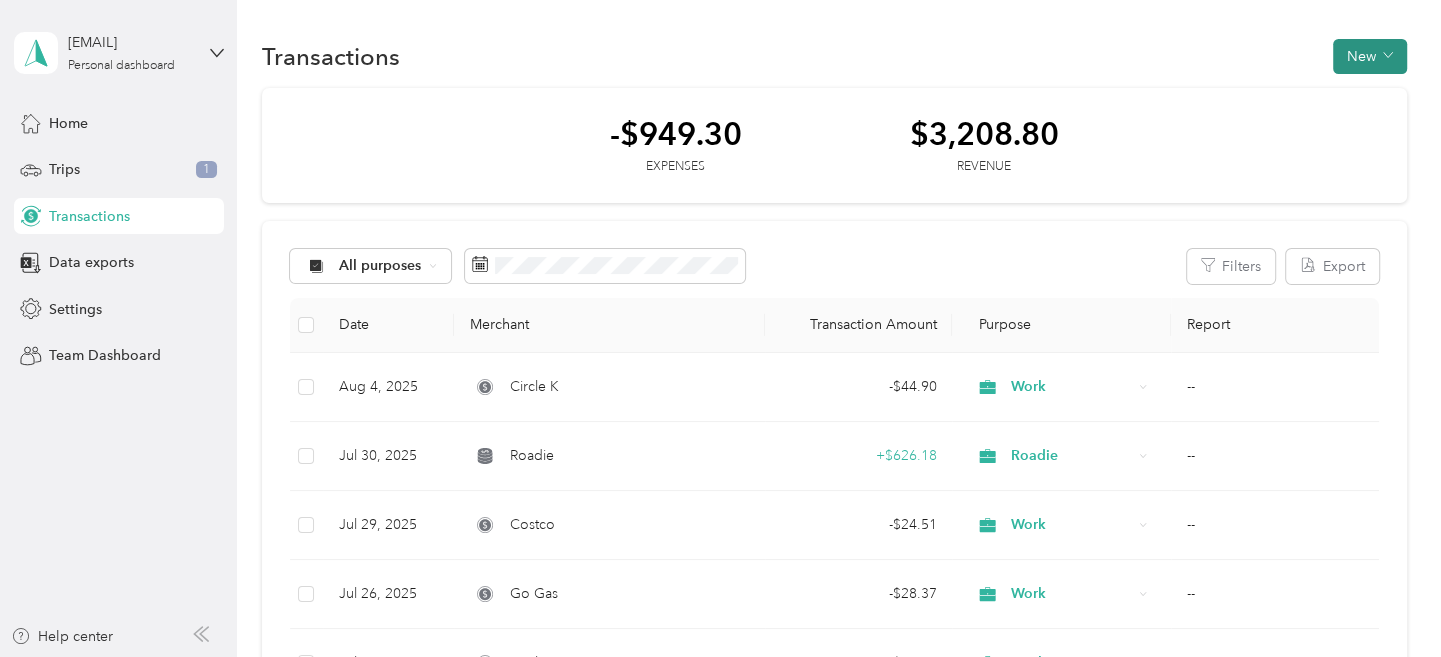 click 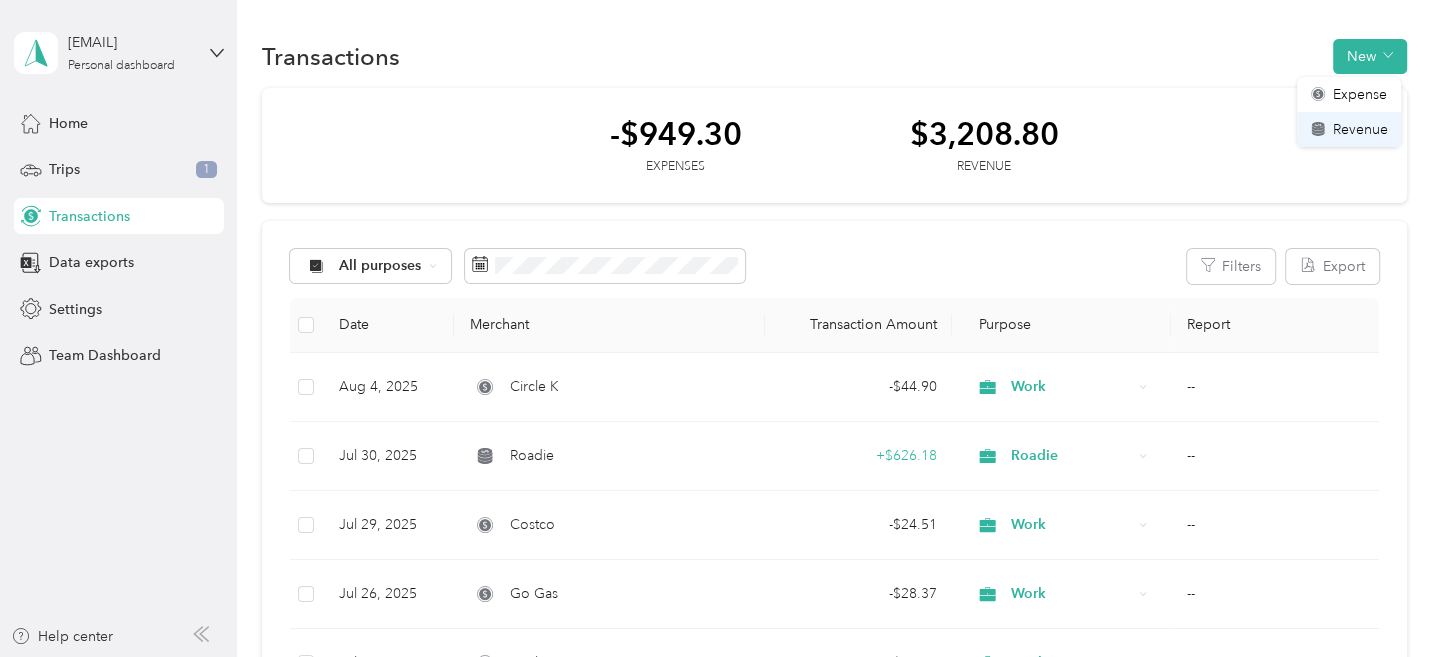 click on "Revenue" at bounding box center [1359, 129] 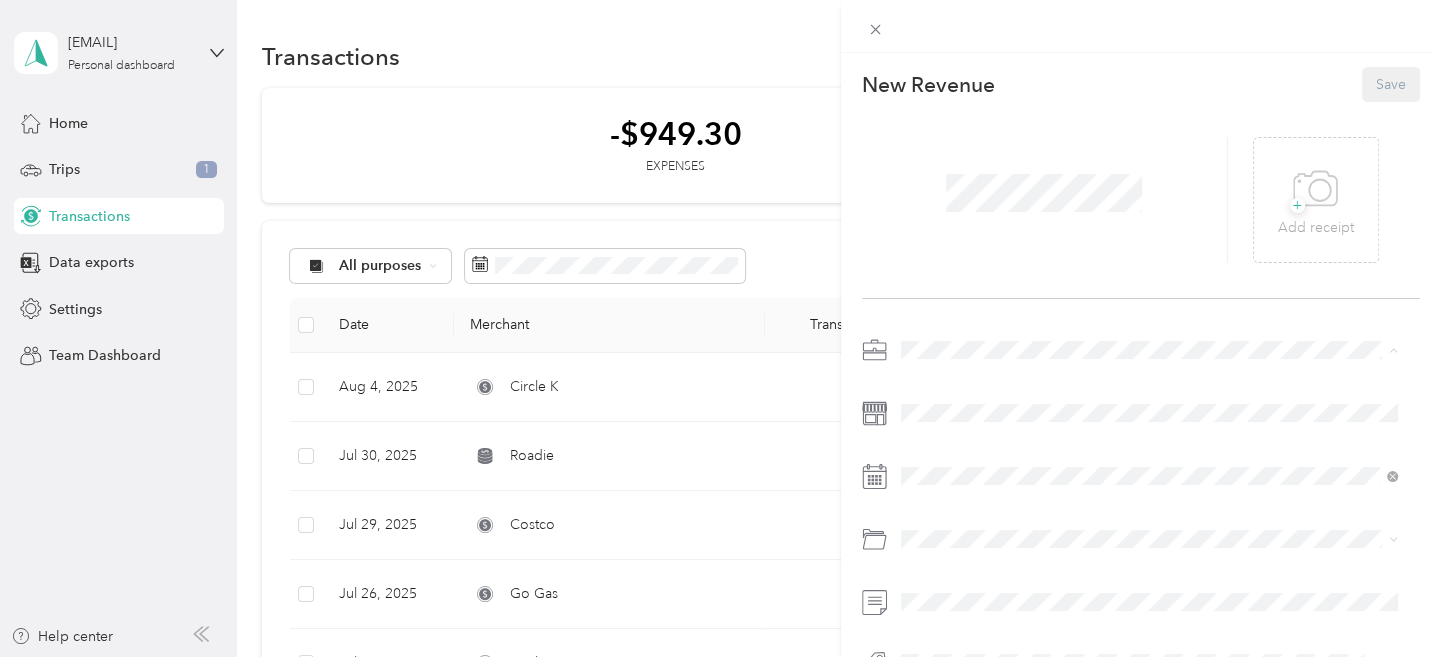 click on "Roadie" at bounding box center [929, 454] 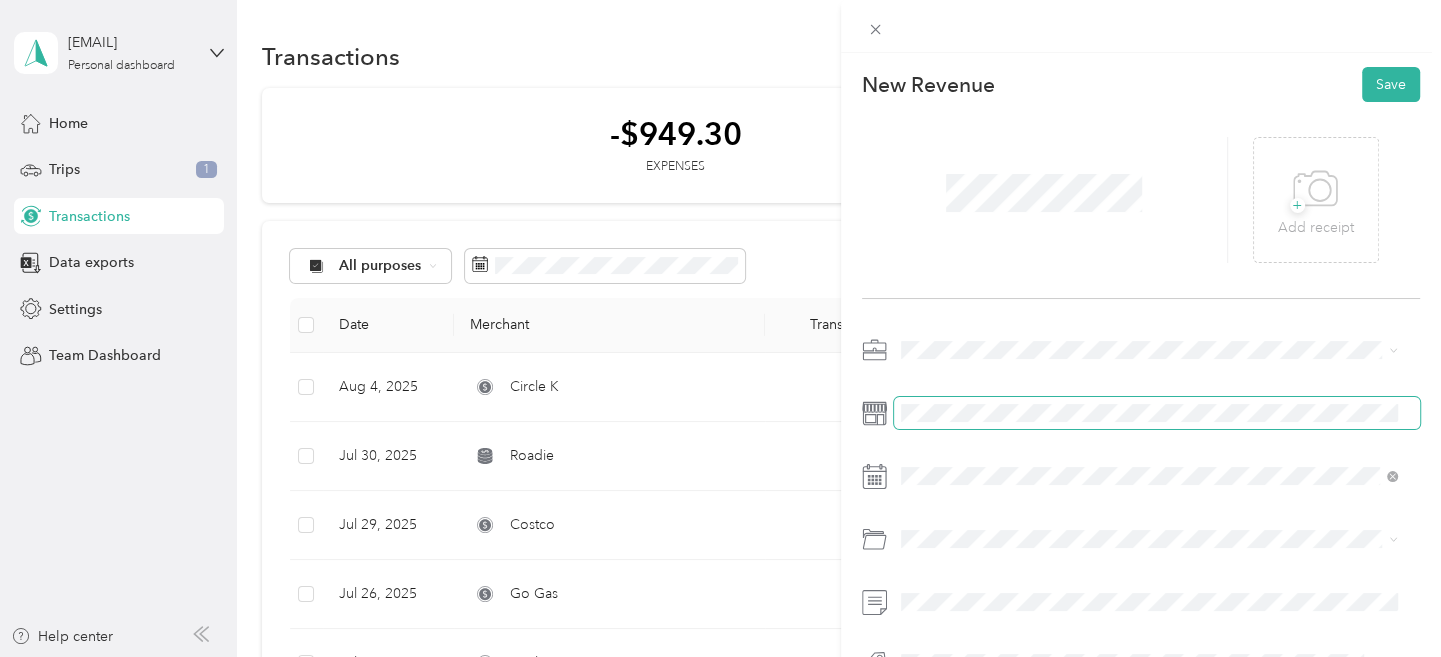 scroll, scrollTop: 65, scrollLeft: 0, axis: vertical 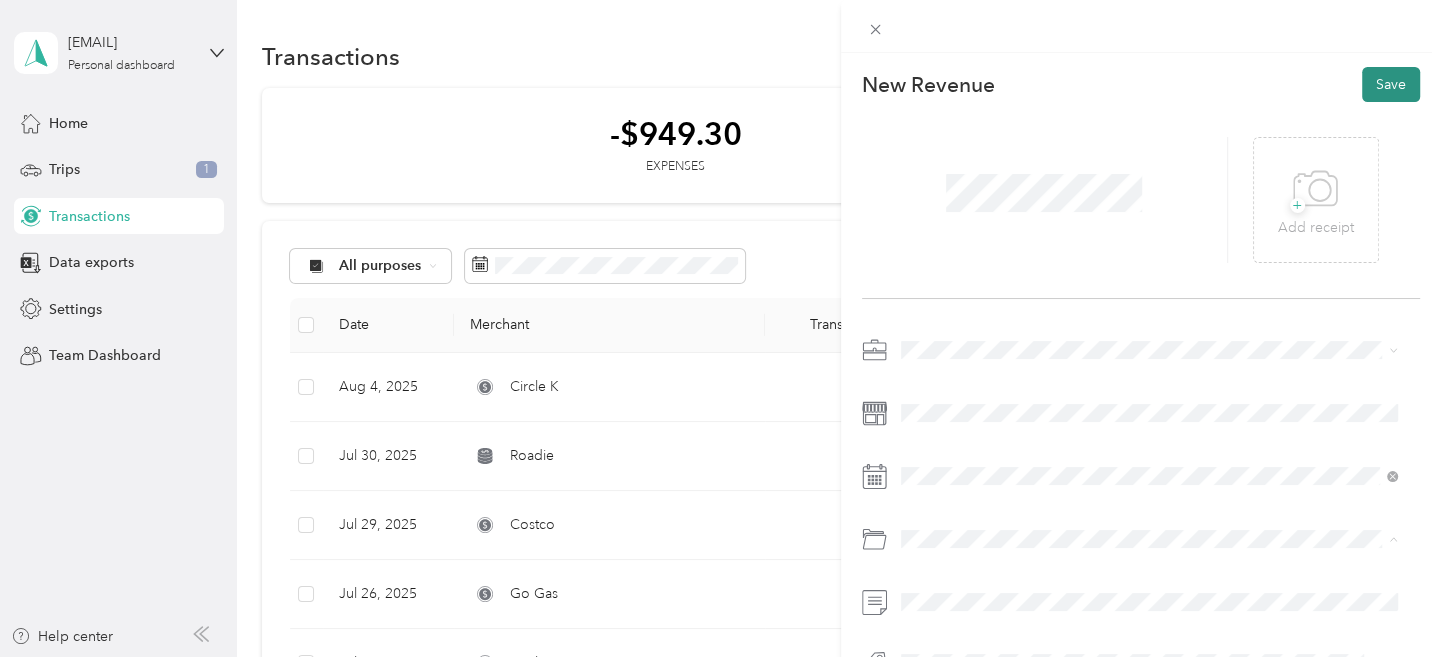 click on "Save" at bounding box center [1391, 84] 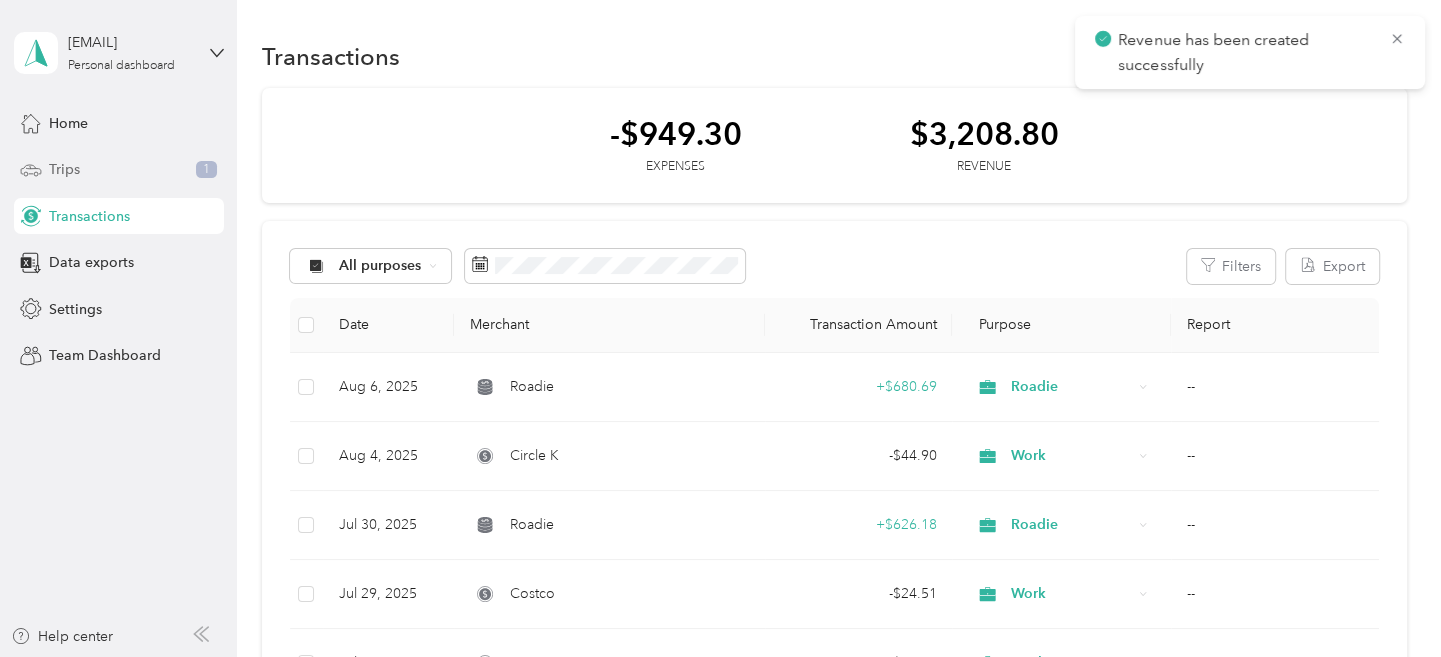 click on "Trips" at bounding box center [64, 169] 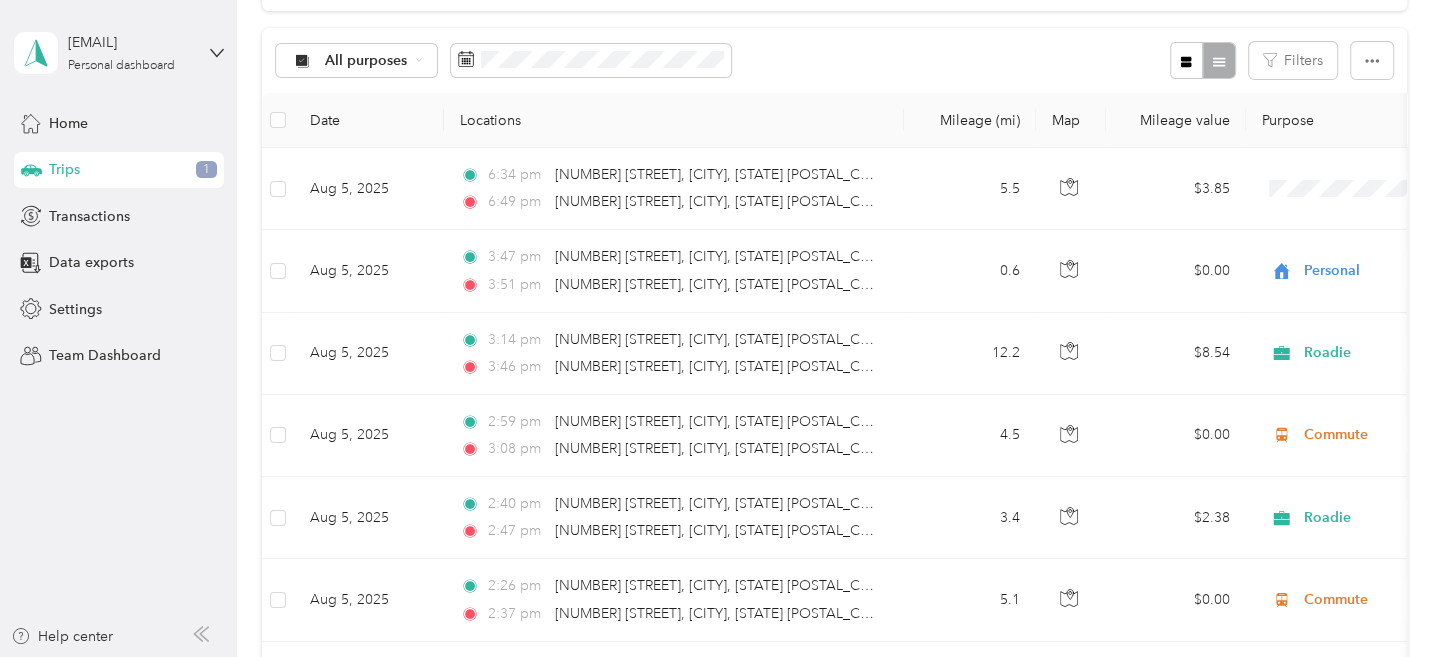scroll, scrollTop: 200, scrollLeft: 0, axis: vertical 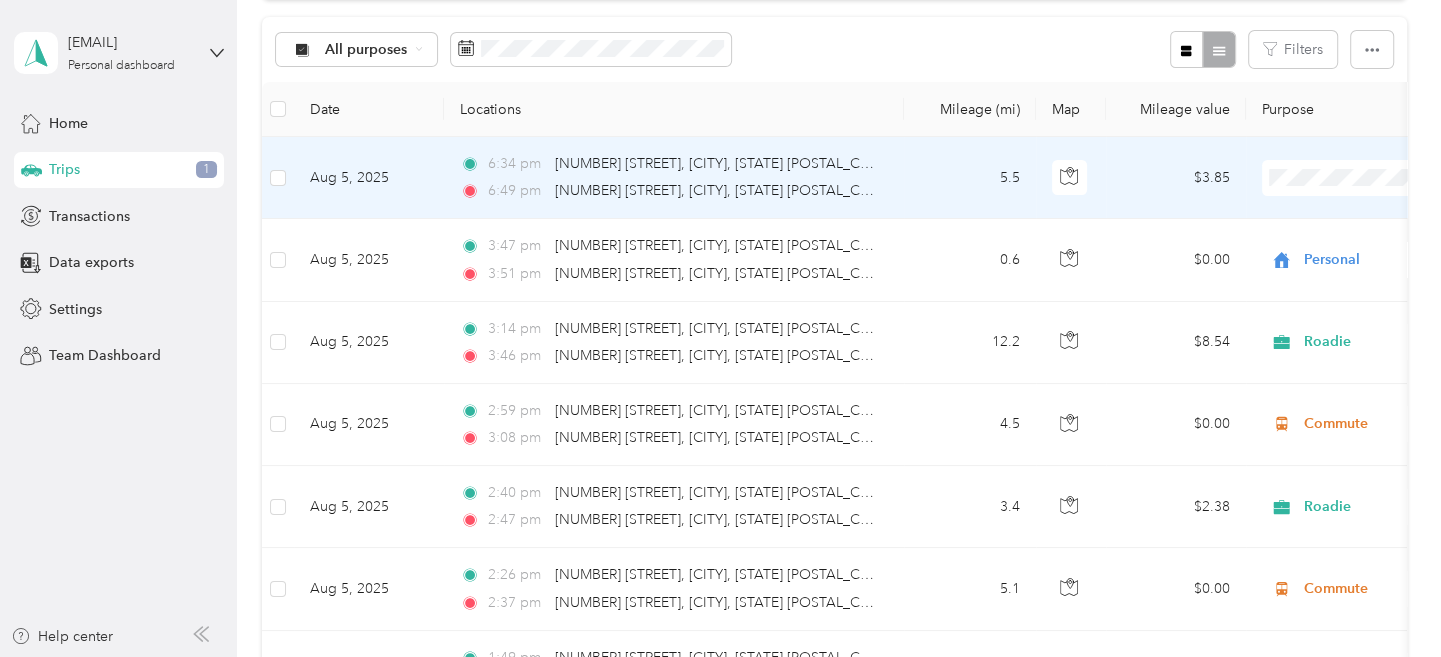 click on "Personal" at bounding box center [1317, 248] 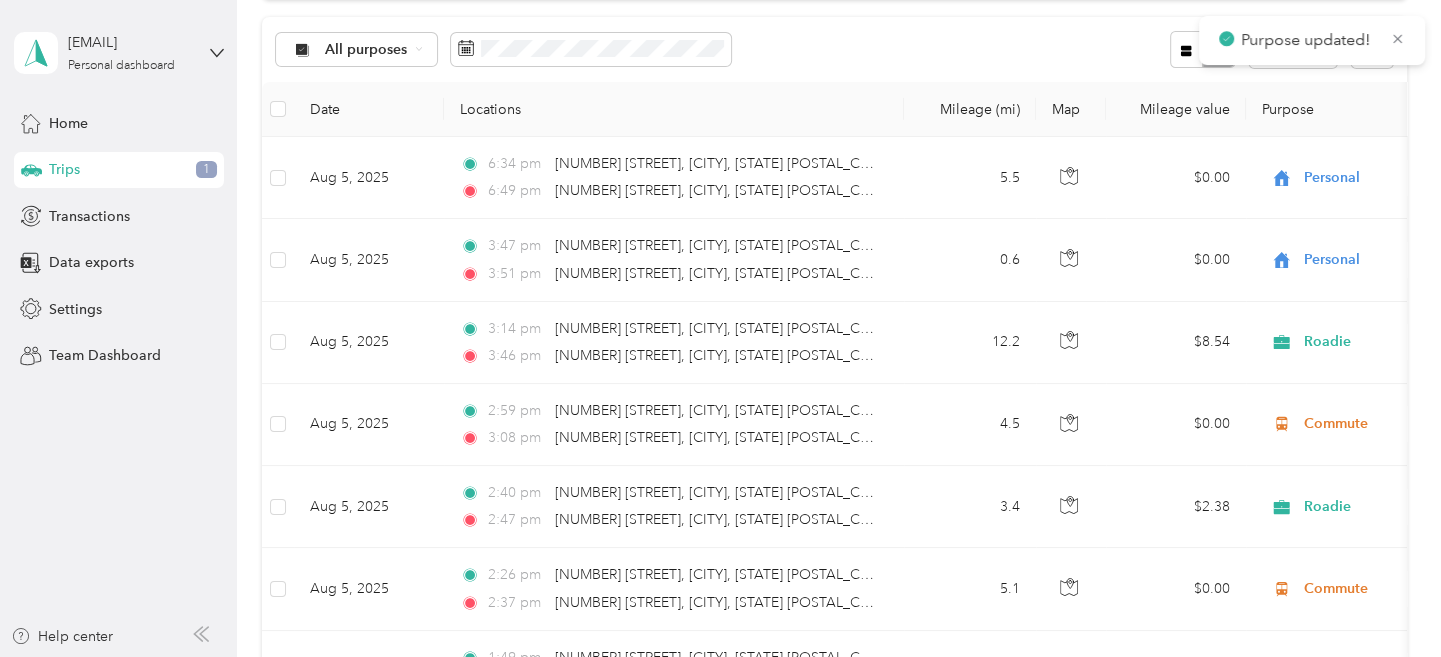 scroll, scrollTop: 0, scrollLeft: 0, axis: both 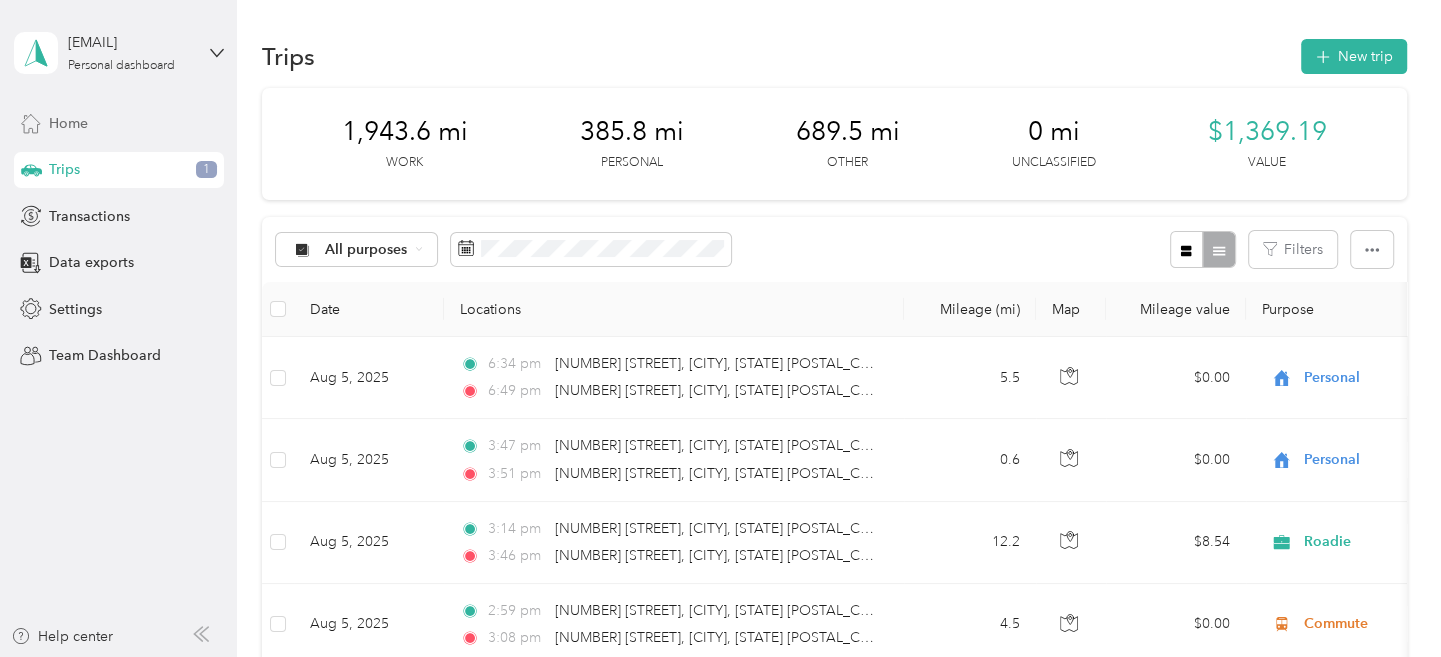 click on "Home" at bounding box center [68, 123] 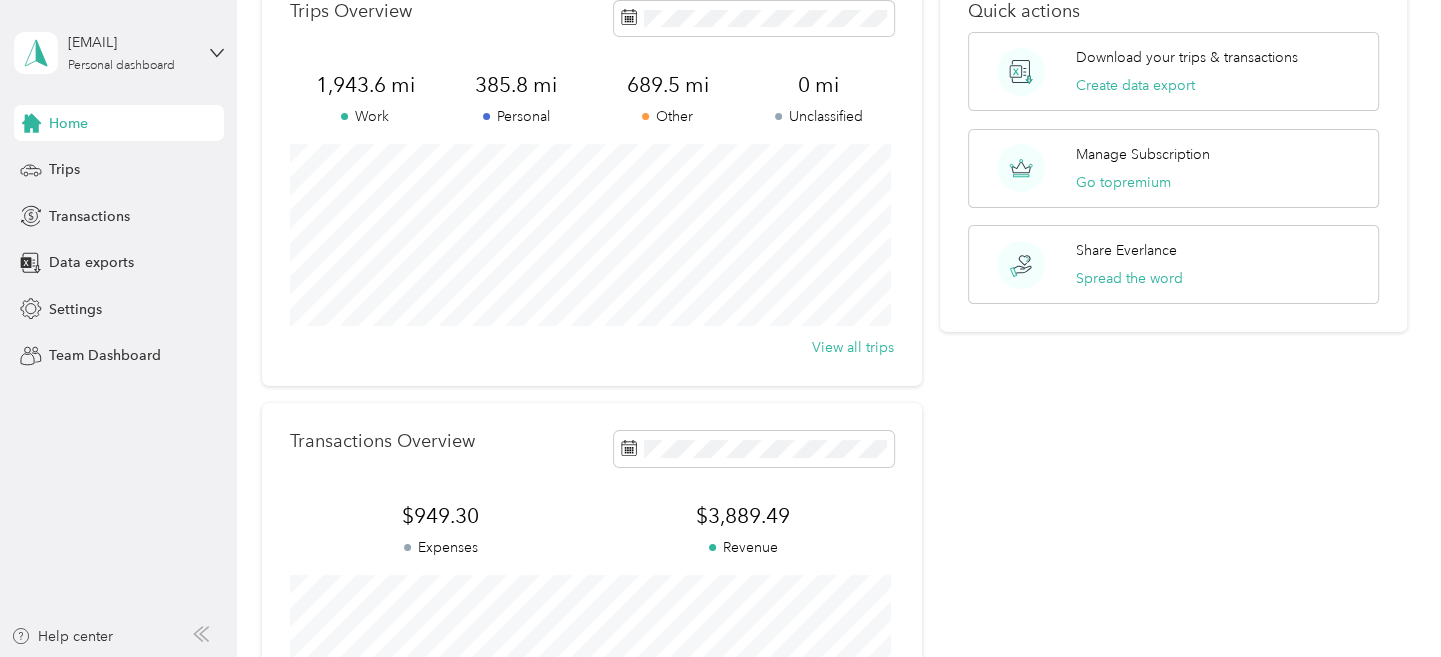 scroll, scrollTop: 0, scrollLeft: 0, axis: both 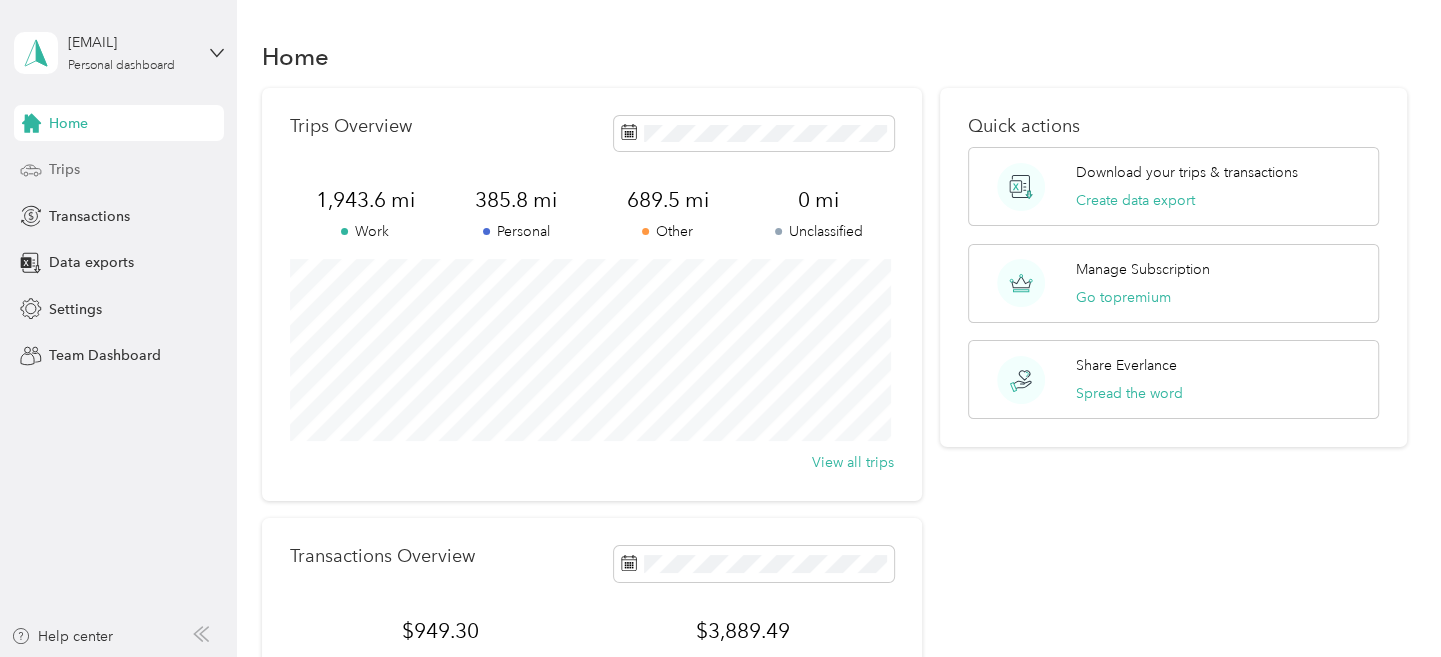 click on "Trips" at bounding box center [64, 169] 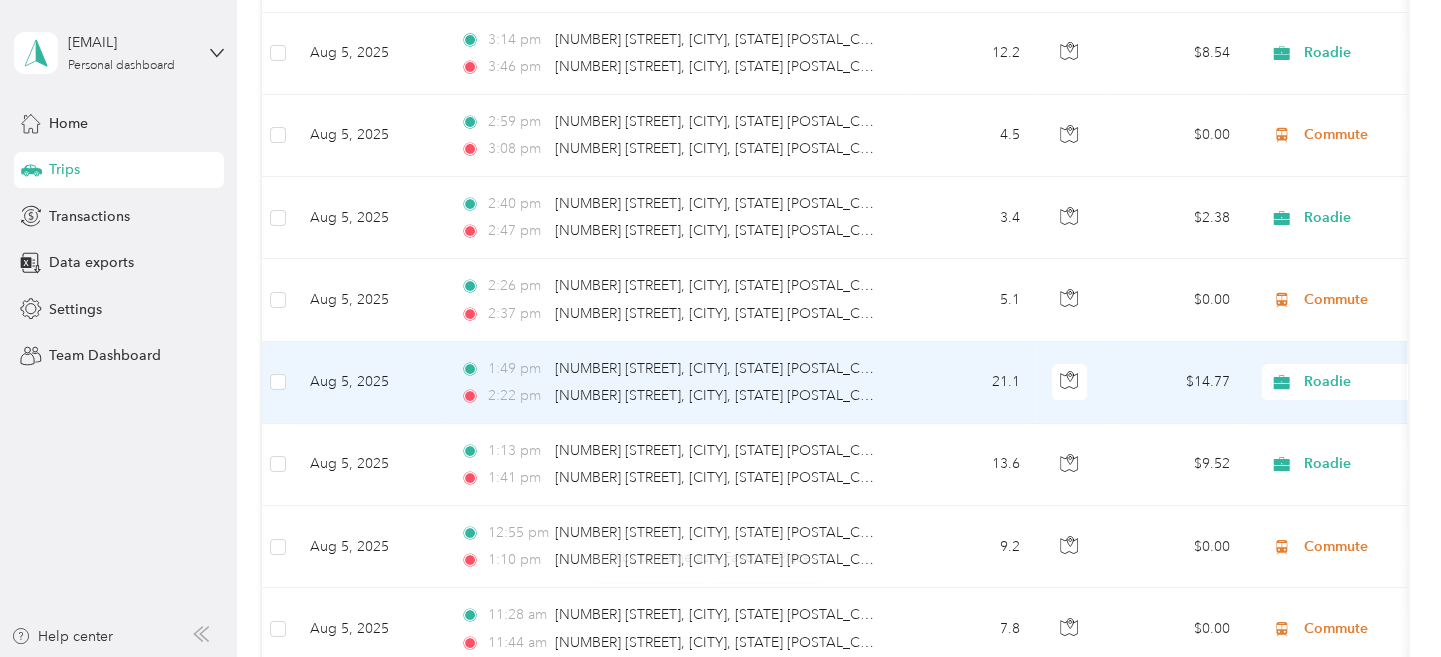 scroll, scrollTop: 0, scrollLeft: 0, axis: both 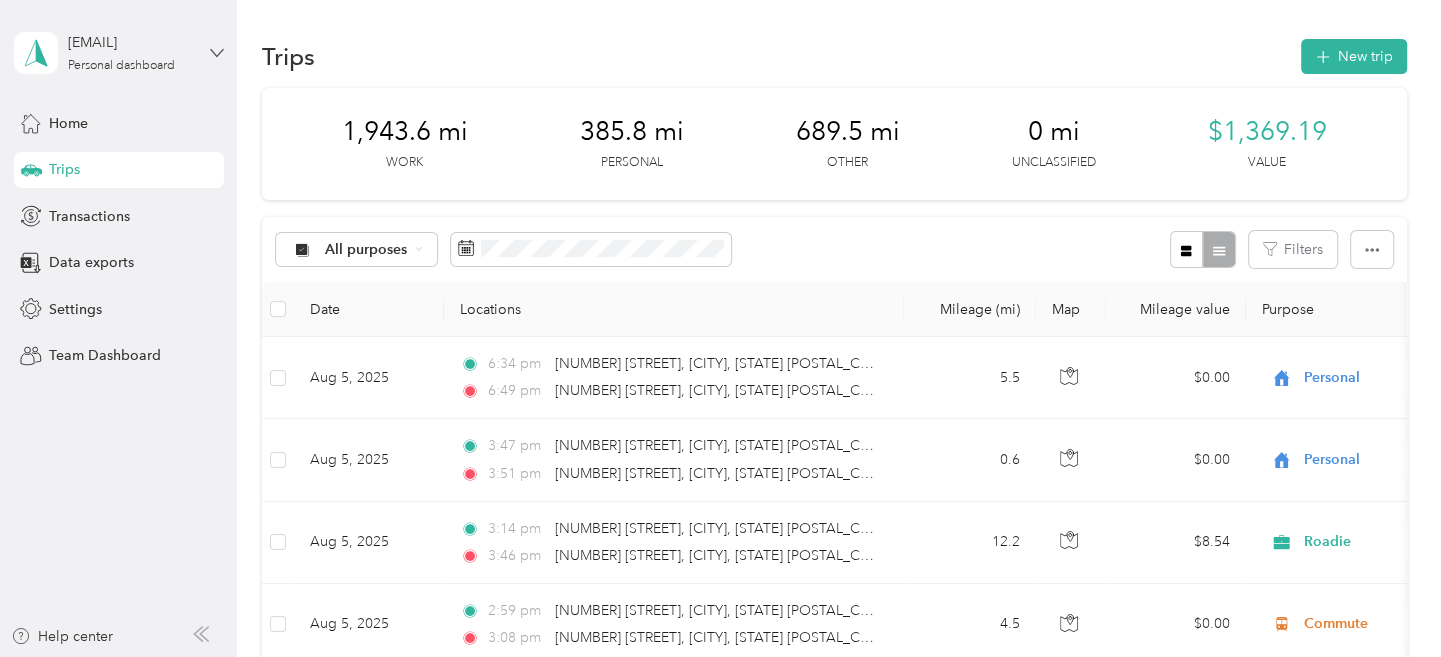 click 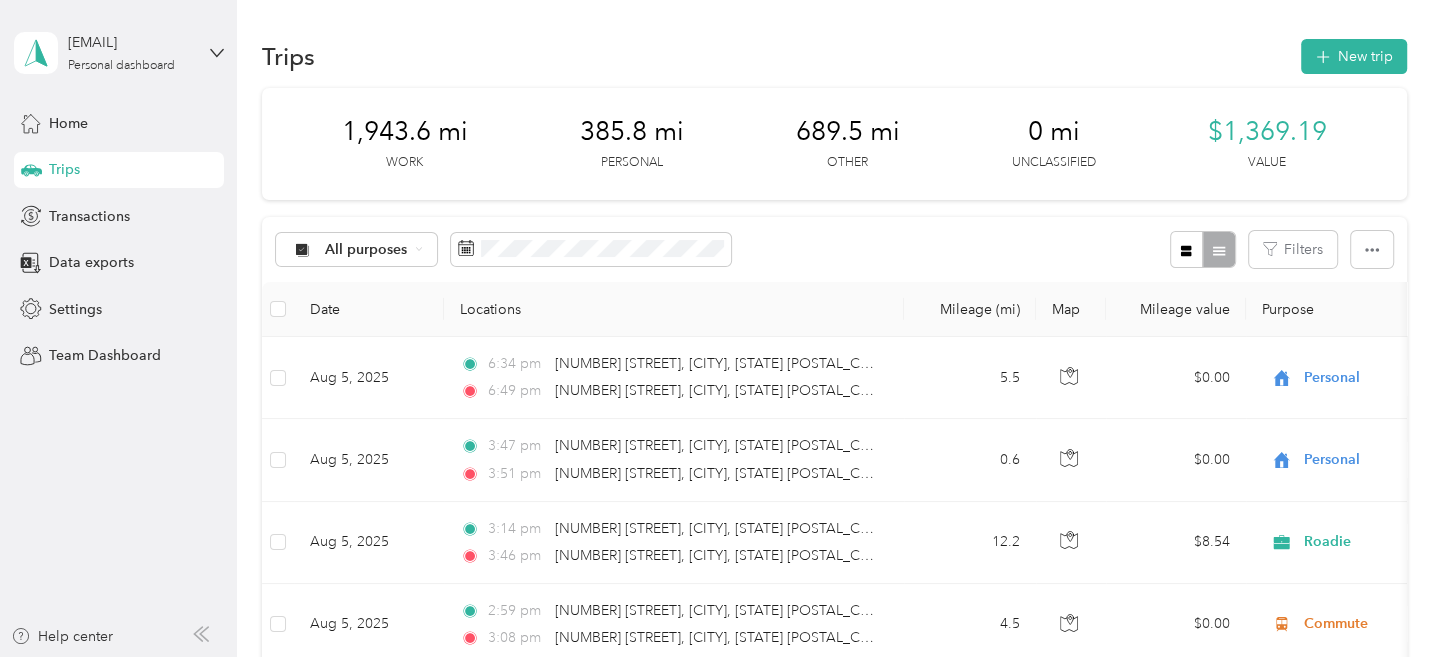 click on "Log out" at bounding box center (69, 163) 